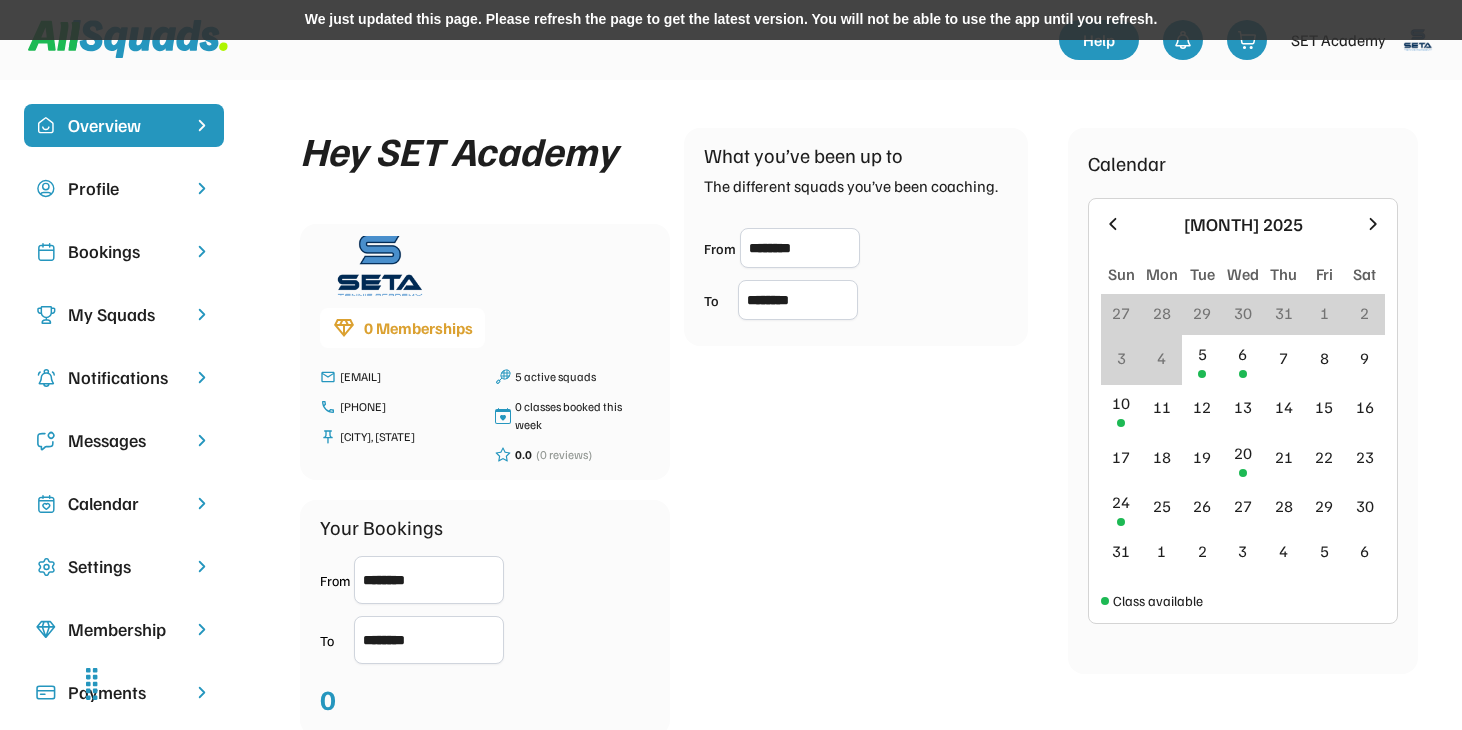 scroll, scrollTop: 0, scrollLeft: 0, axis: both 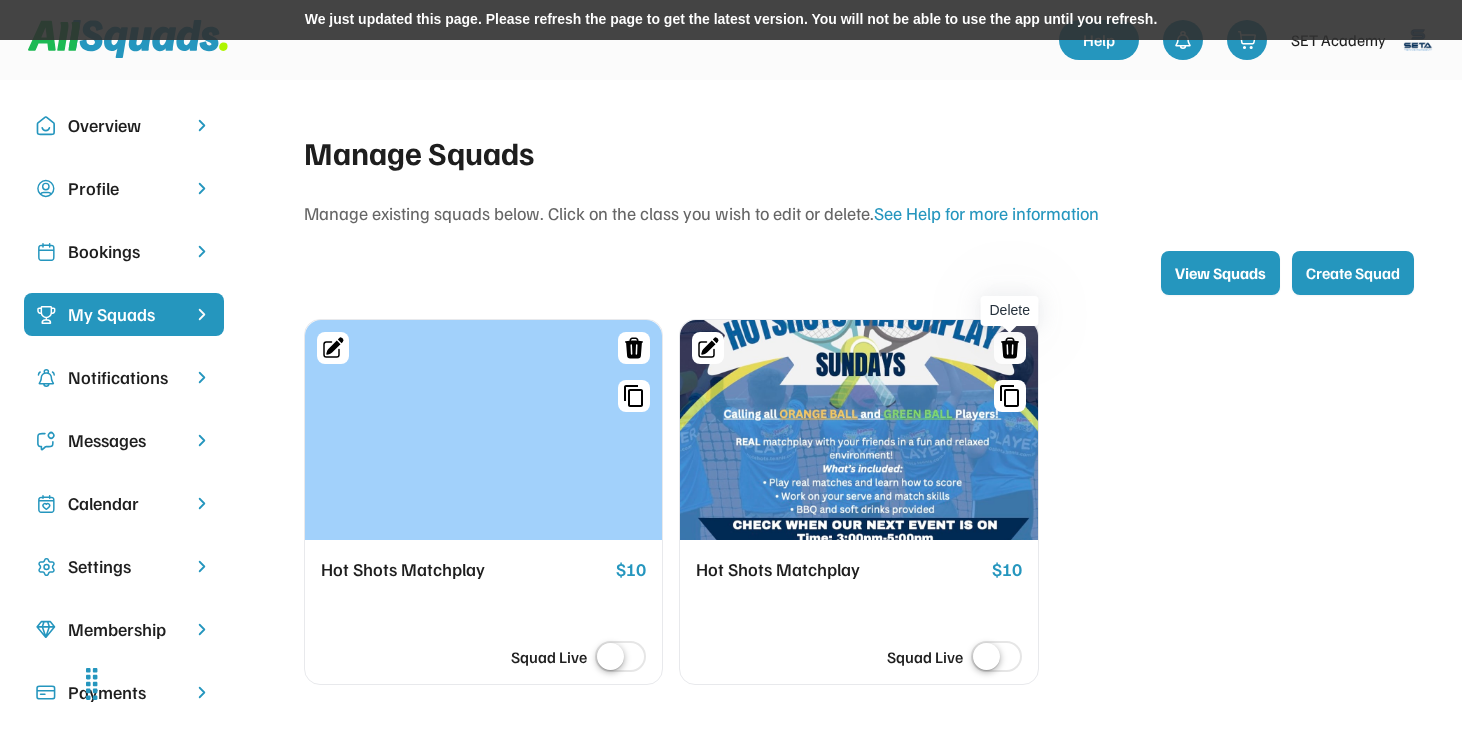 click 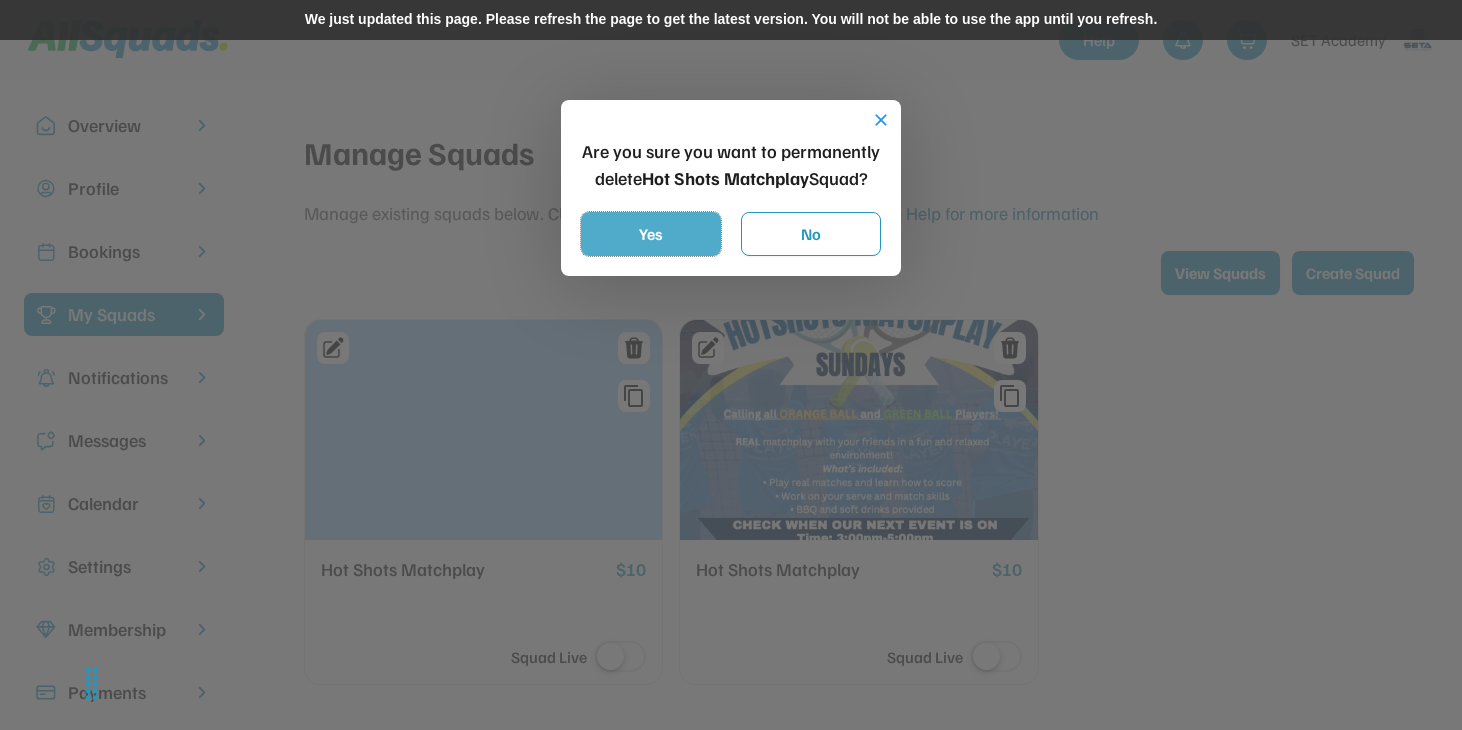 click on "Yes" at bounding box center [651, 234] 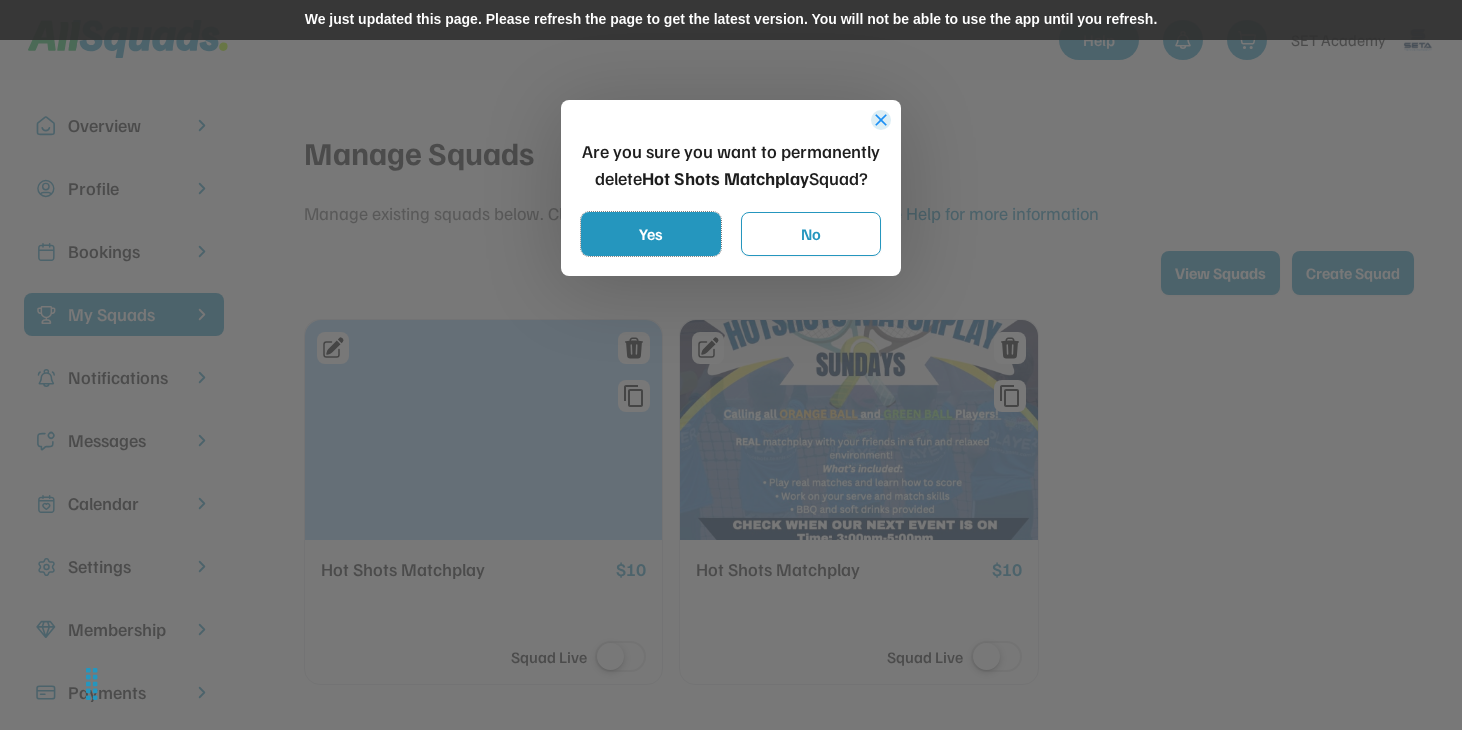 click on "close" at bounding box center (881, 120) 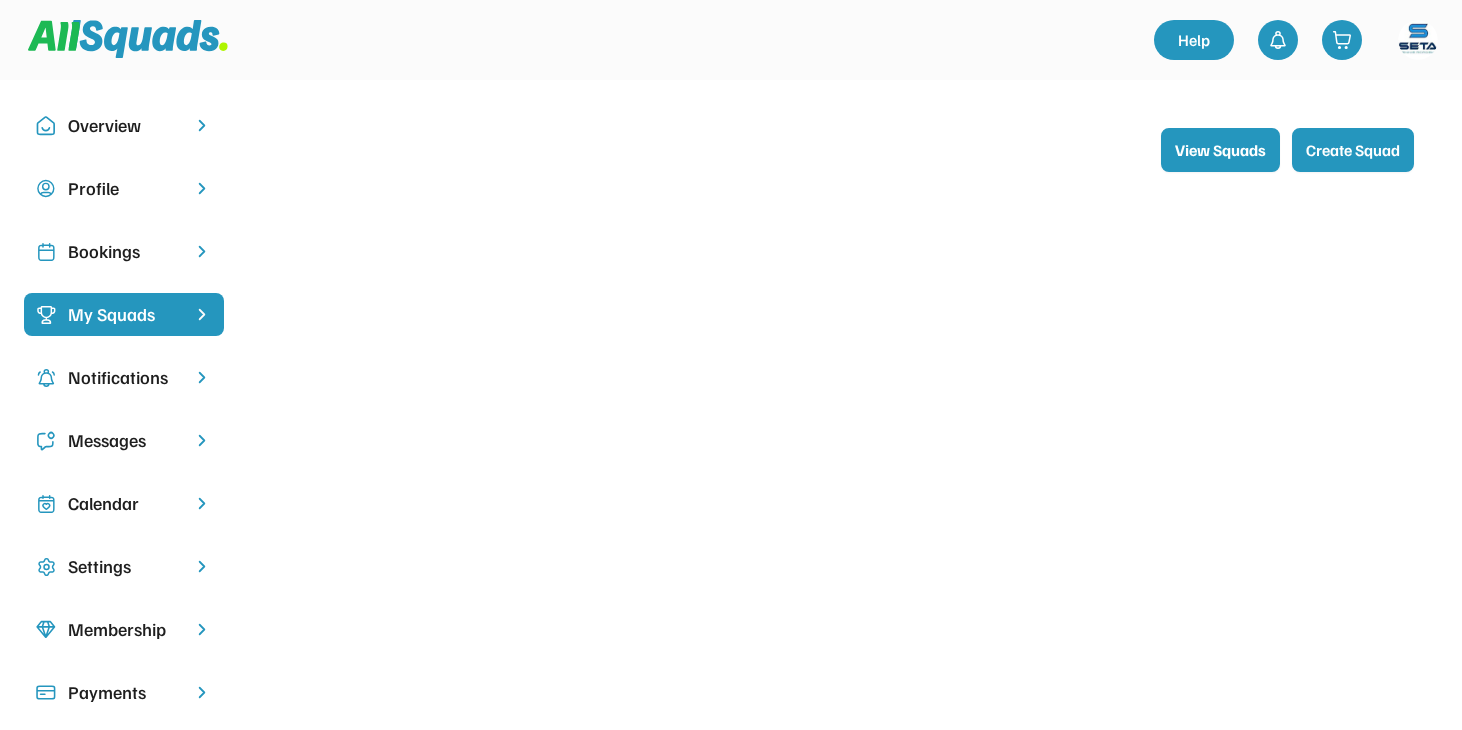 scroll, scrollTop: 0, scrollLeft: 0, axis: both 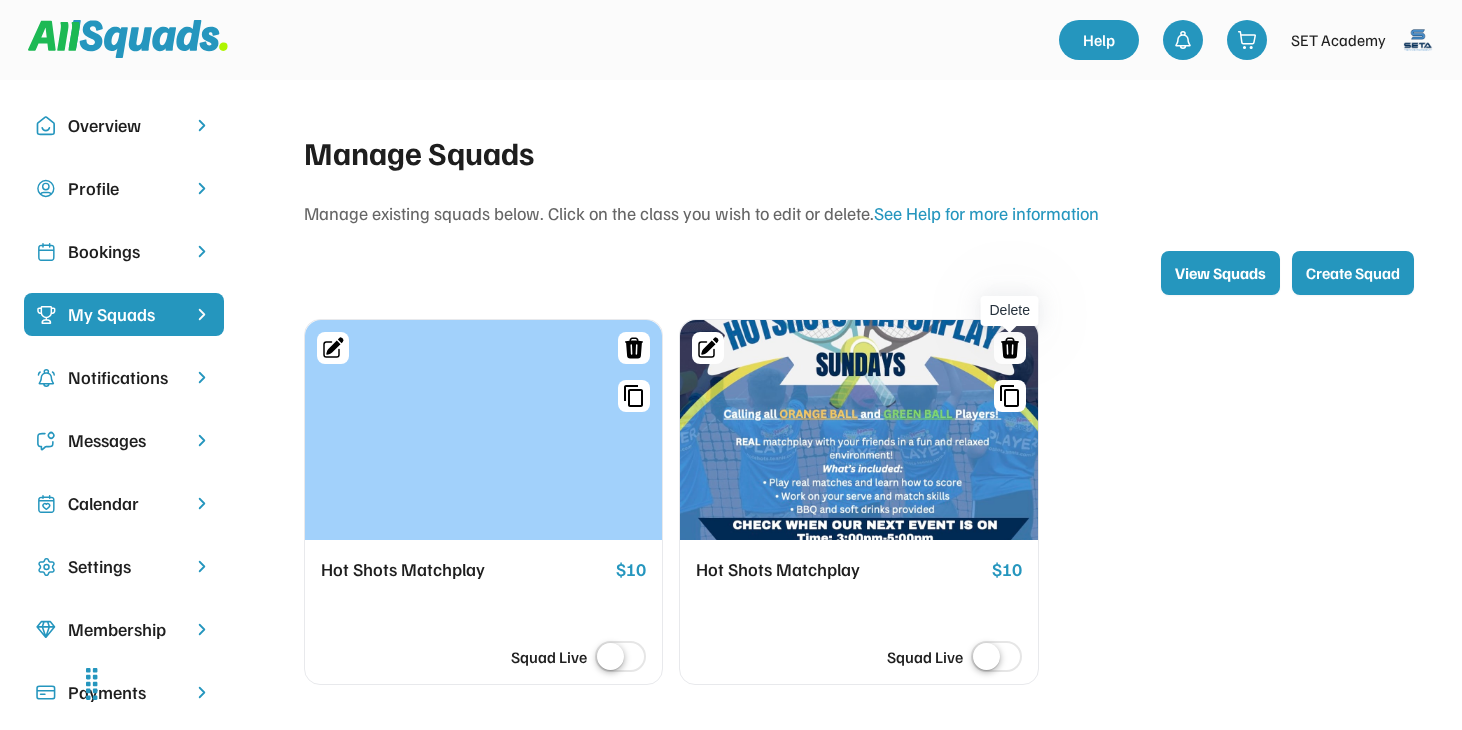 click 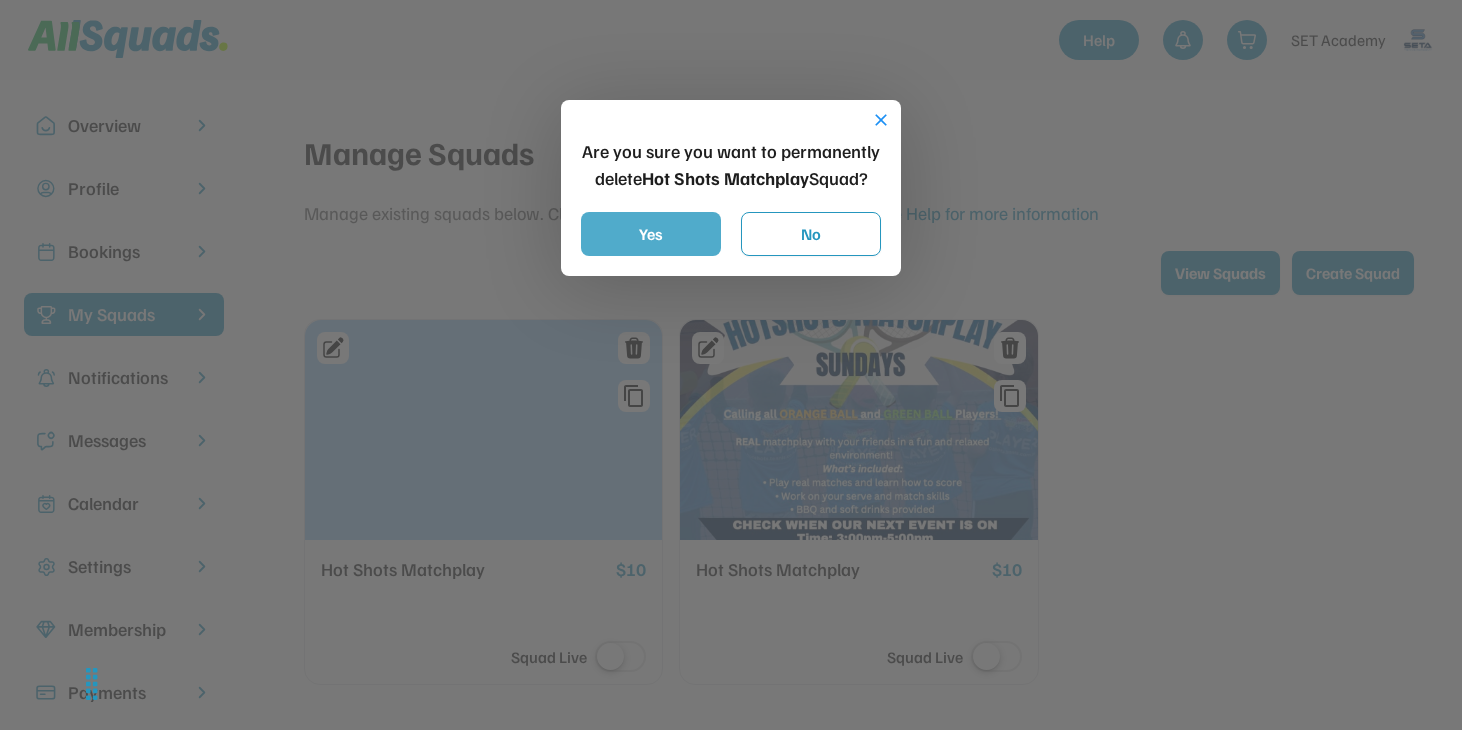 click on "Yes" at bounding box center [651, 234] 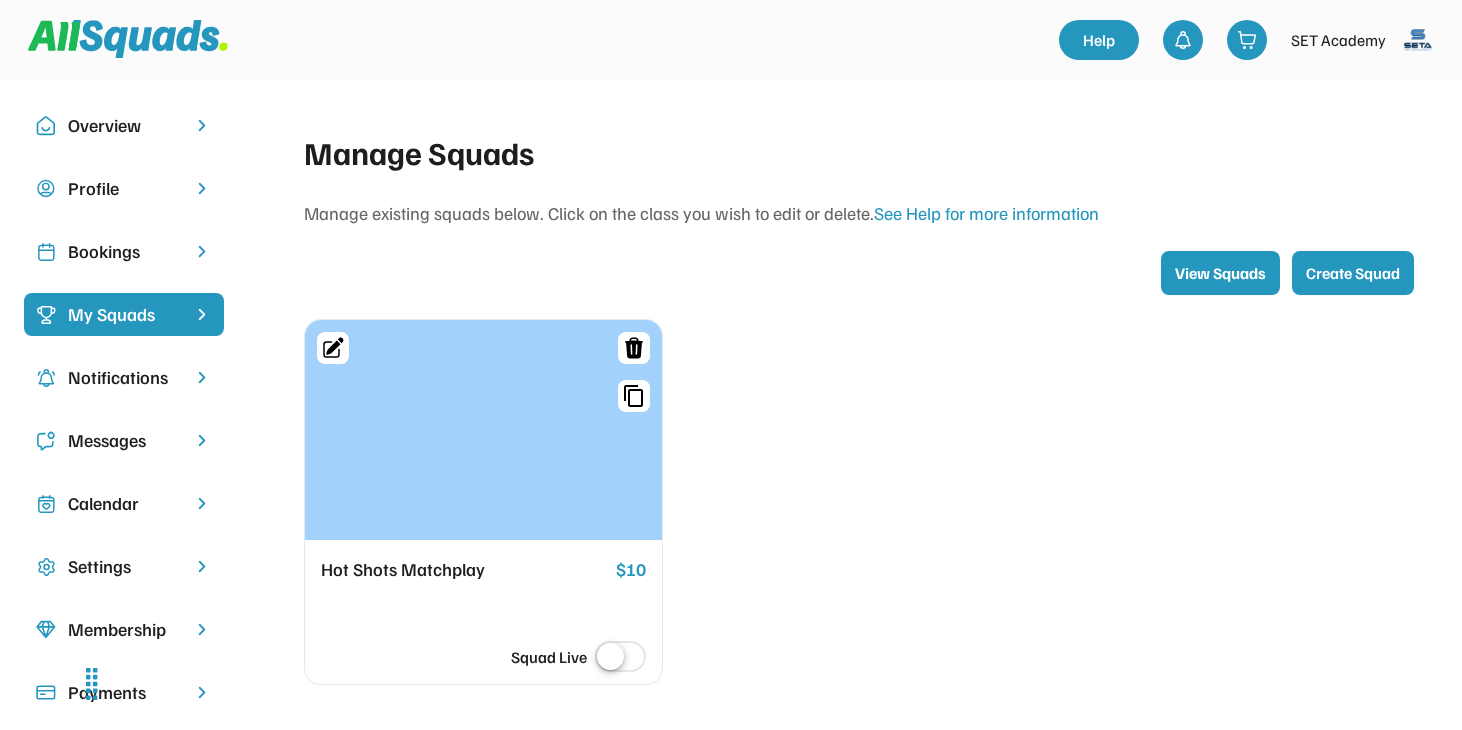 click on "Hot Shots Matchplay" at bounding box center (464, 570) 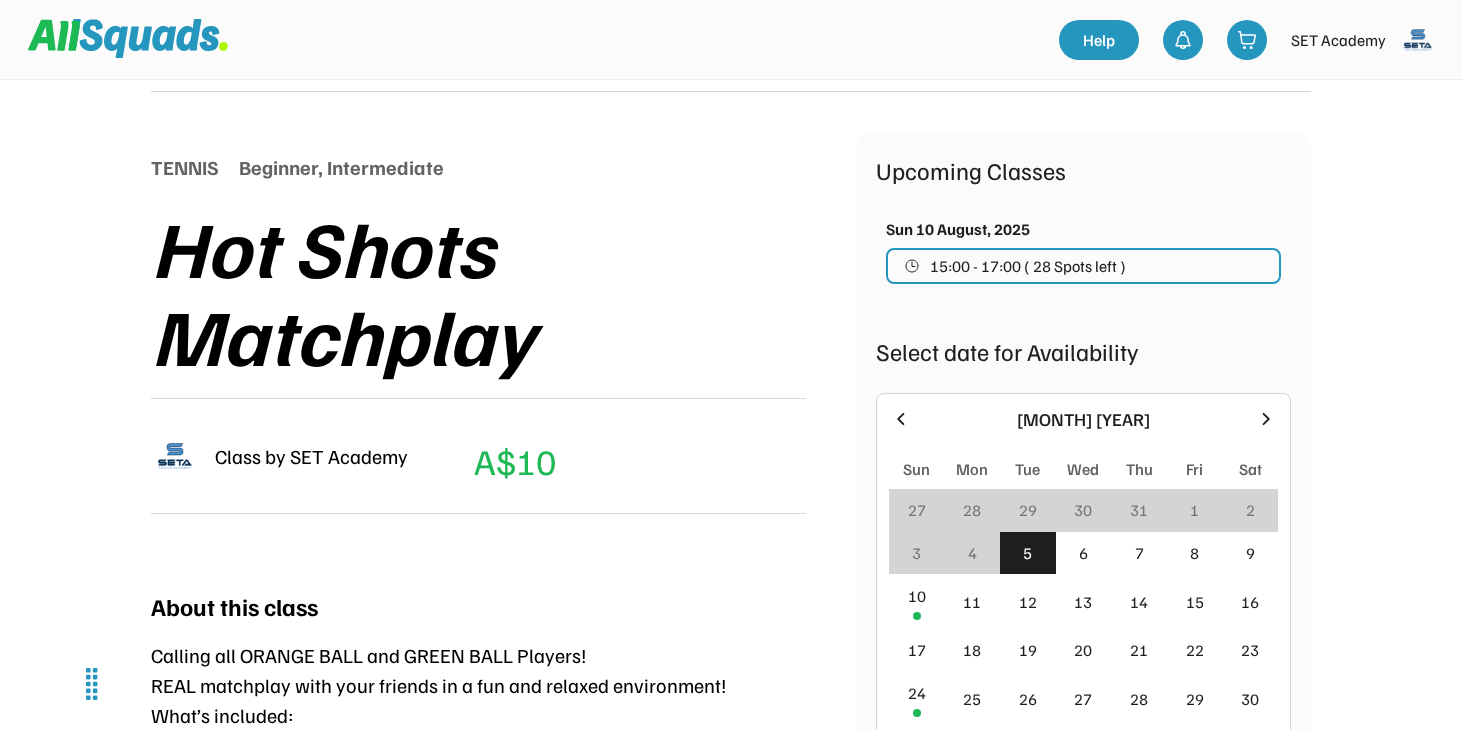 scroll, scrollTop: 0, scrollLeft: 0, axis: both 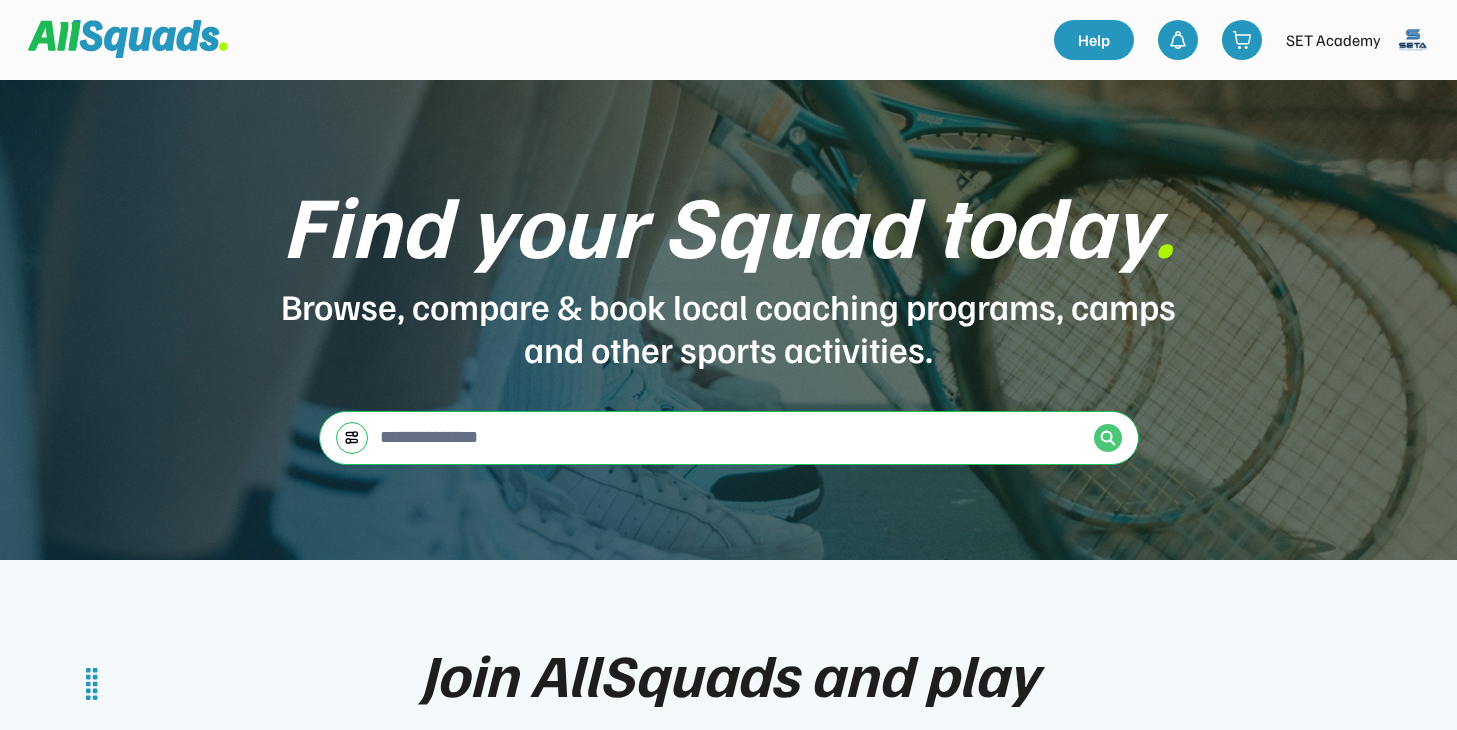 click at bounding box center [1108, 438] 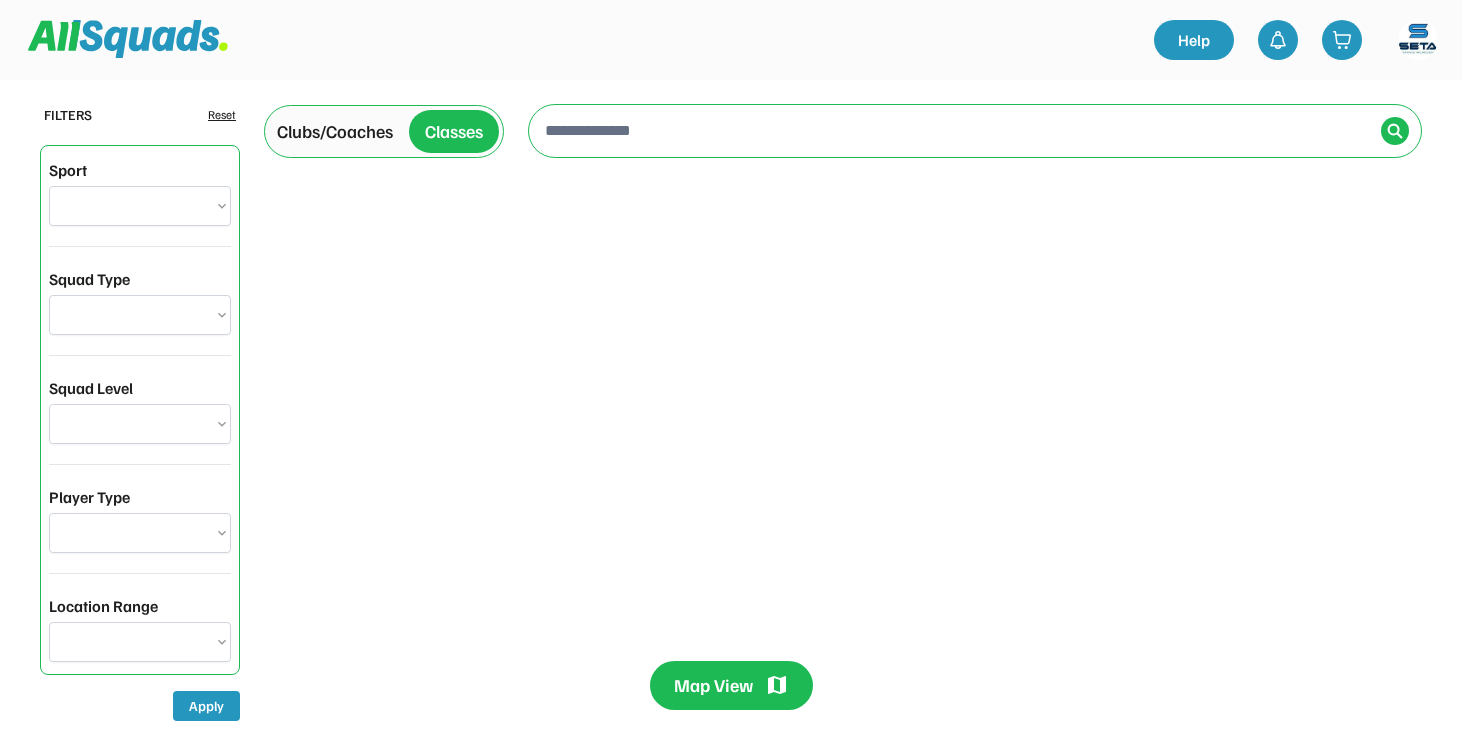 scroll, scrollTop: 0, scrollLeft: 0, axis: both 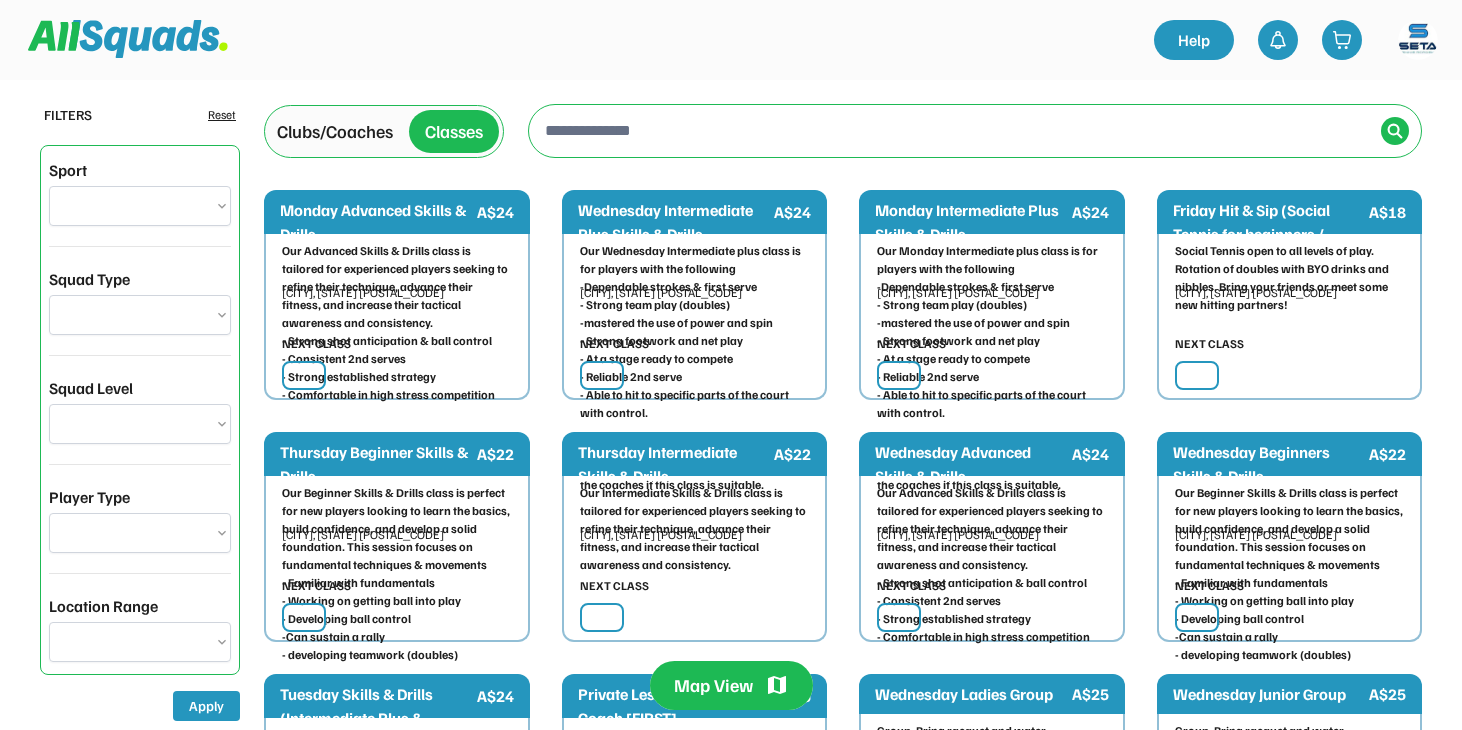 click on "Clubs/Coaches" at bounding box center [335, 131] 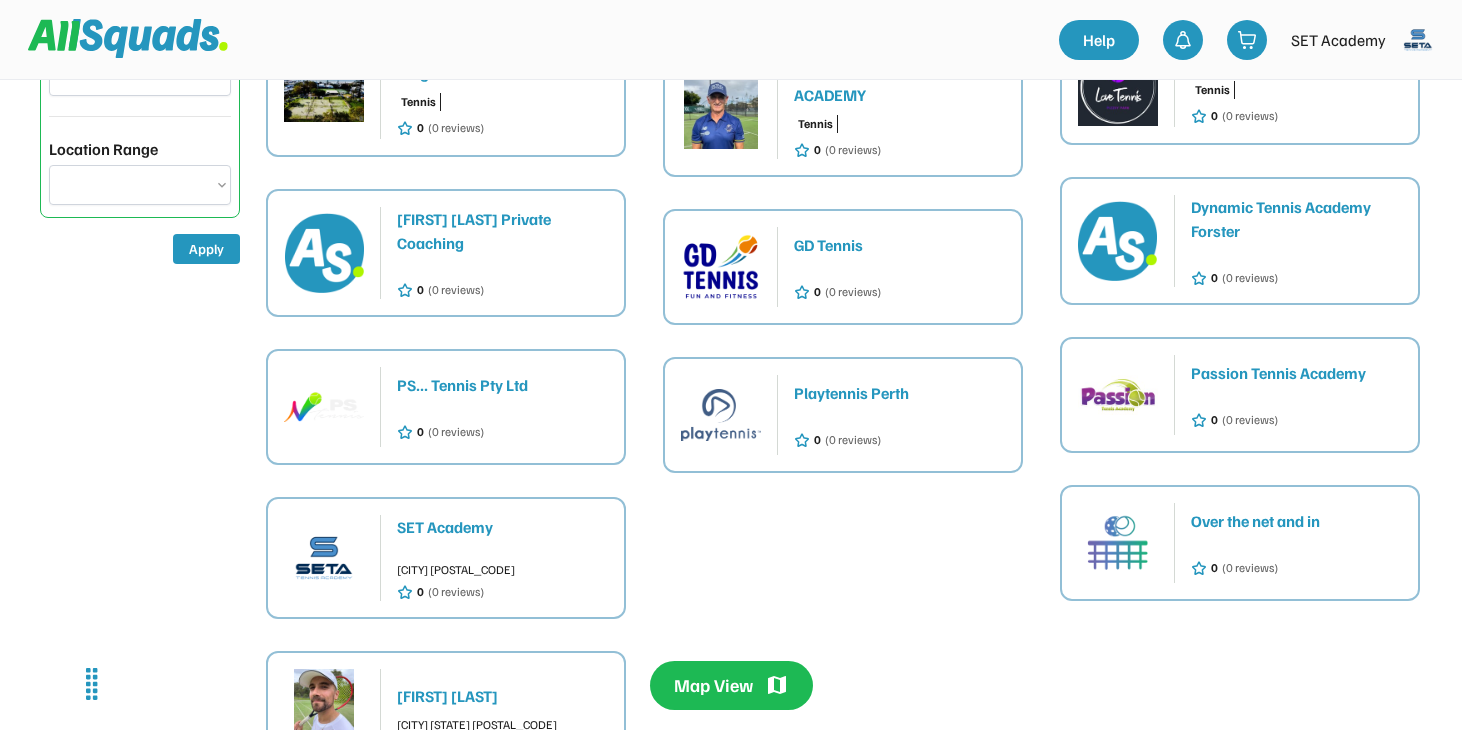 scroll, scrollTop: 476, scrollLeft: 0, axis: vertical 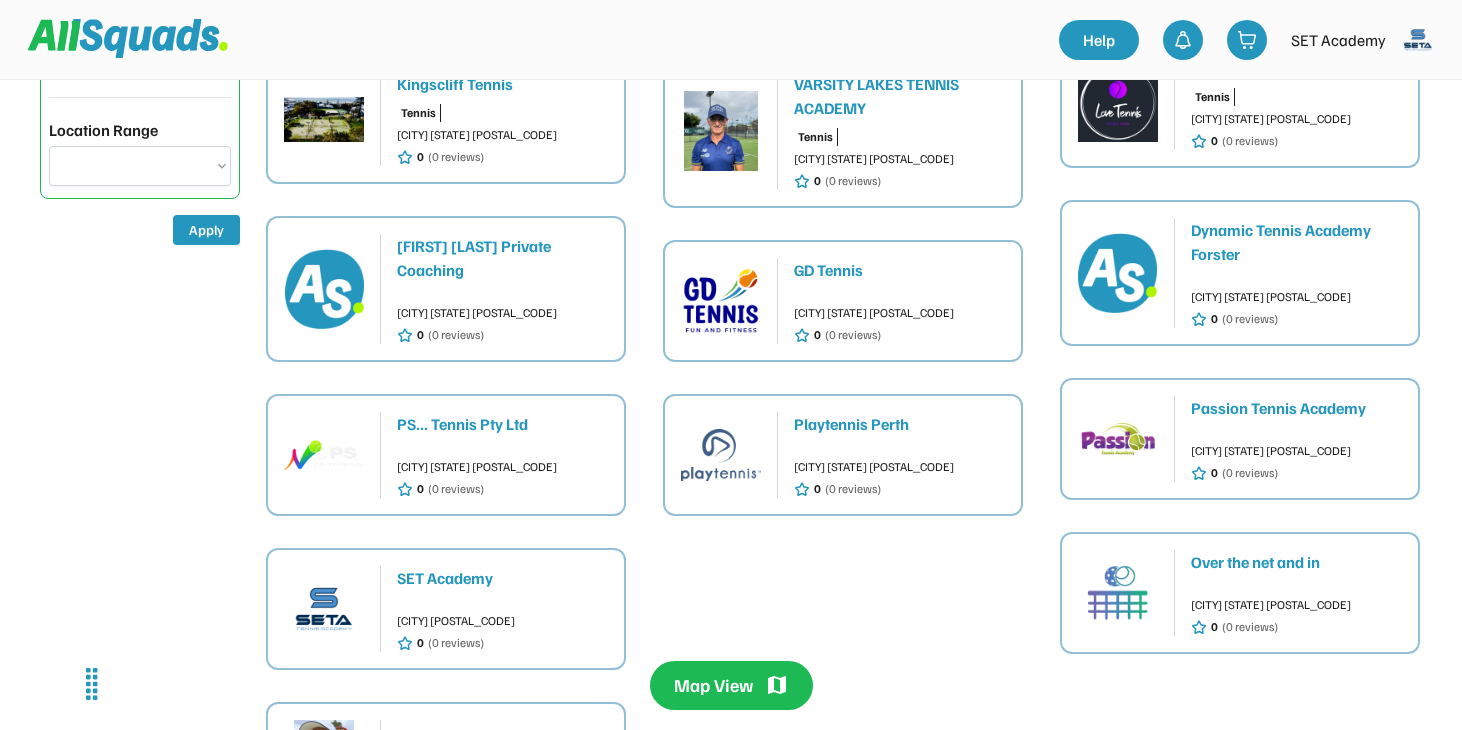 click on "SET Academy" at bounding box center (502, 578) 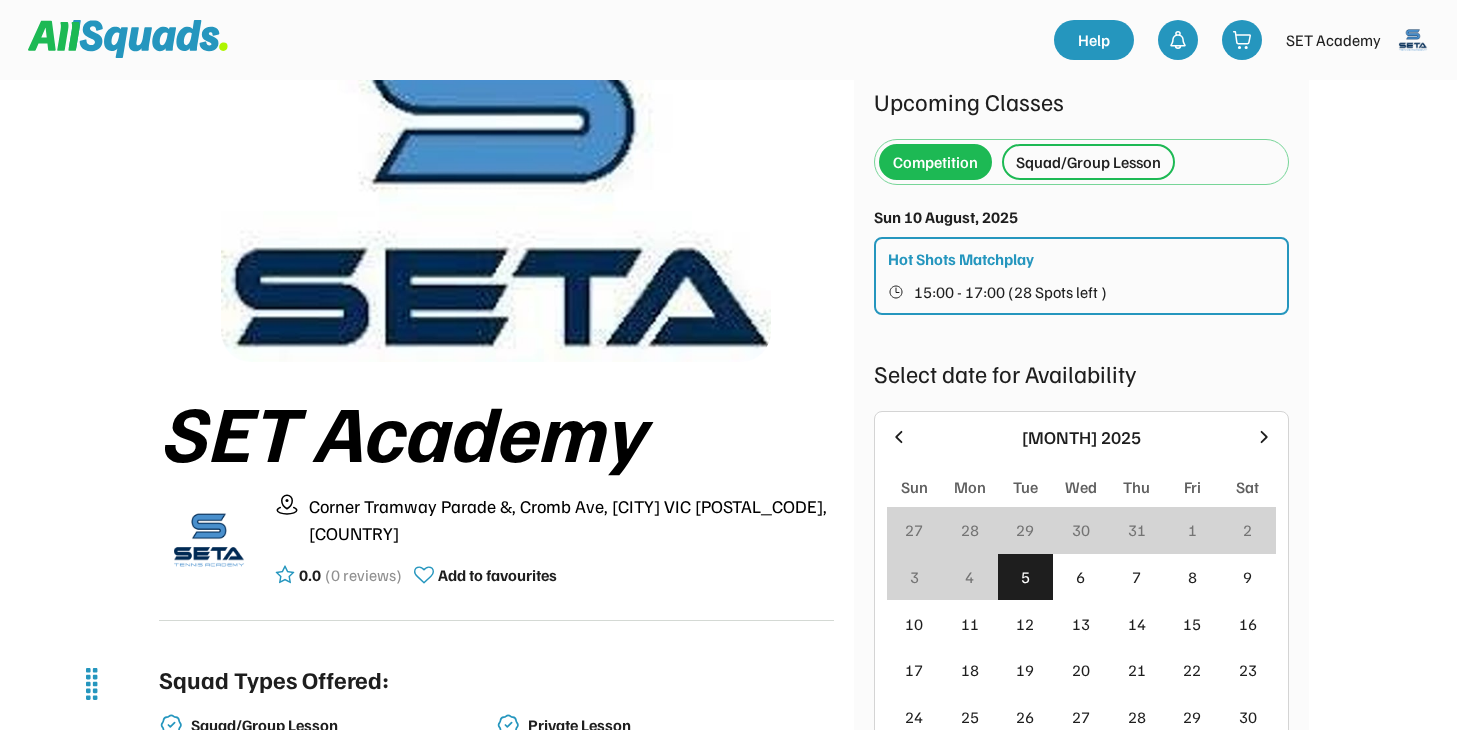 scroll, scrollTop: 92, scrollLeft: 0, axis: vertical 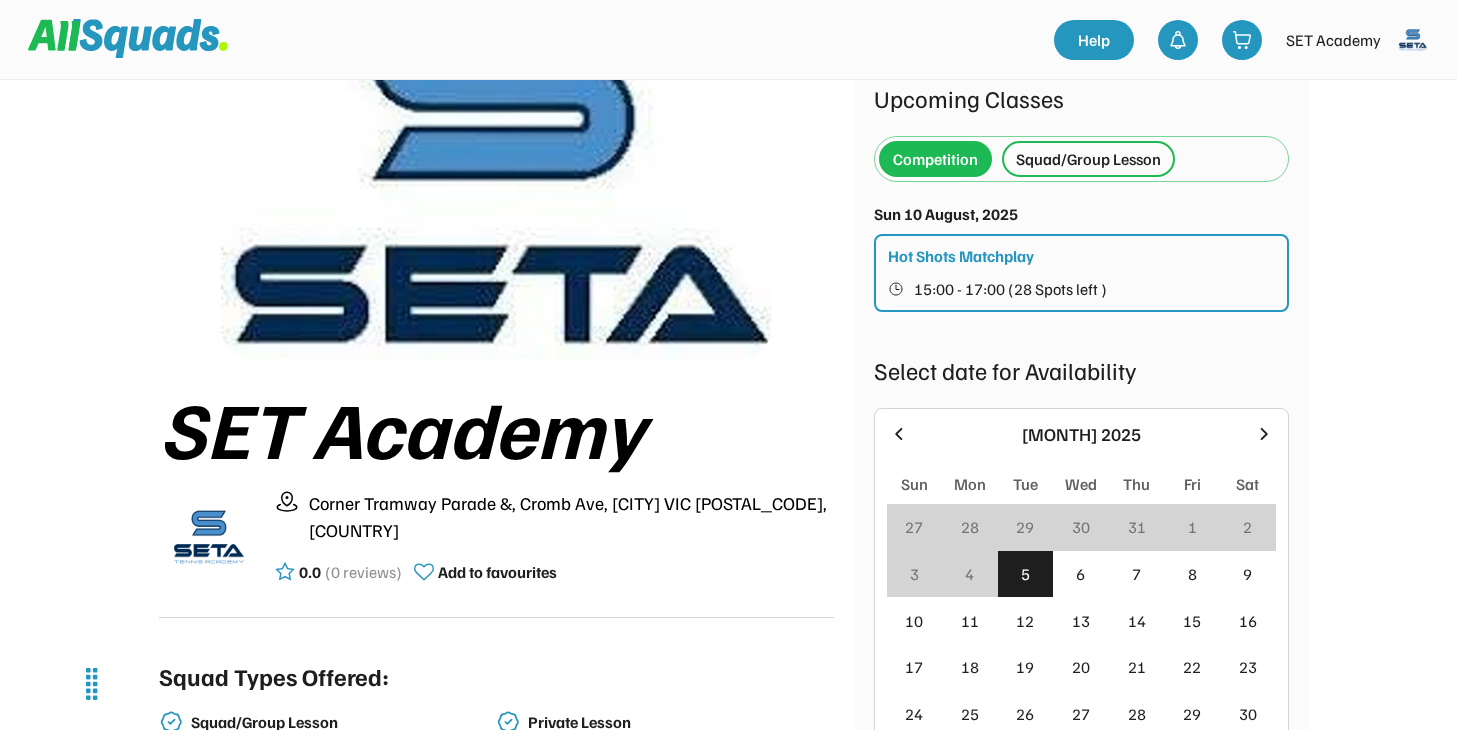 click on "Hot Shots Matchplay 15:00 - 17:00  (28 Spots left )" at bounding box center (1081, 273) 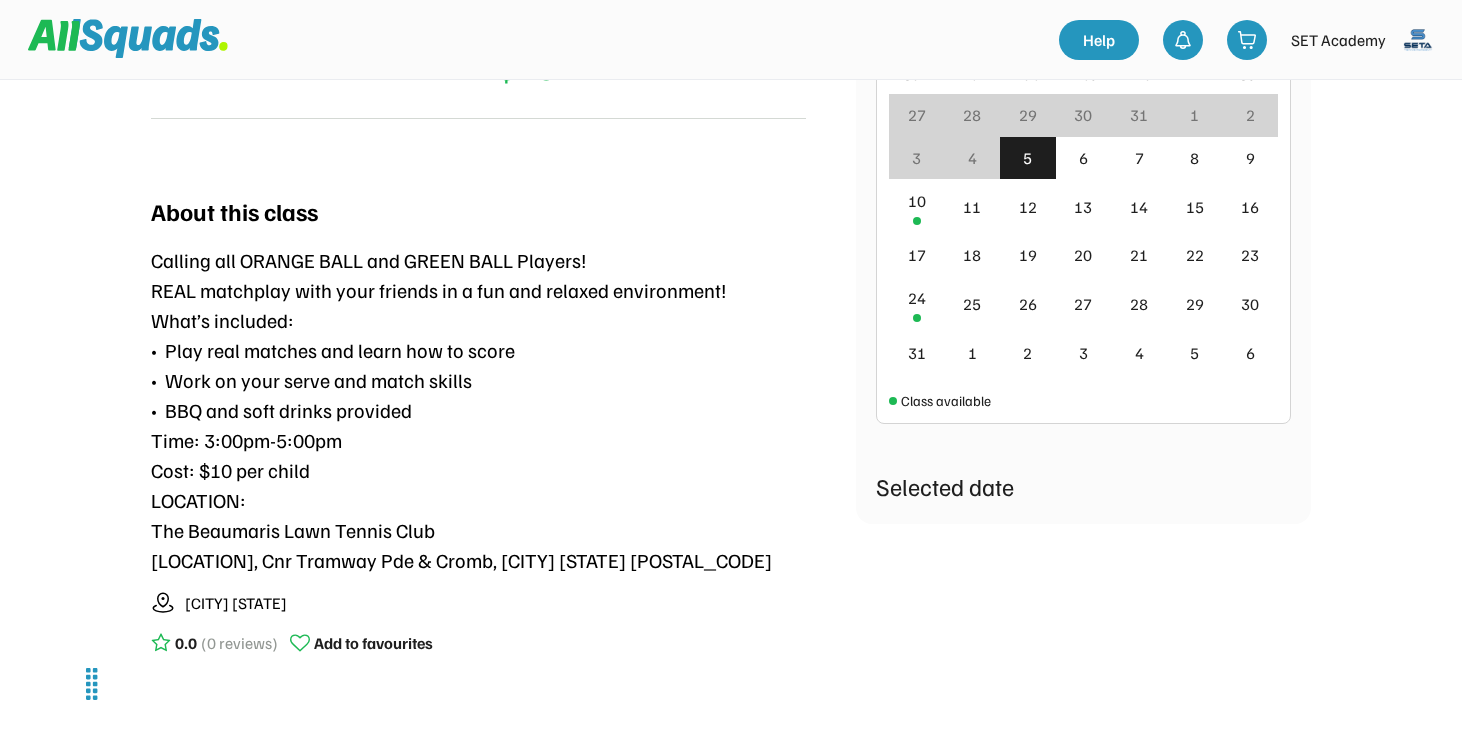 scroll, scrollTop: 3, scrollLeft: 0, axis: vertical 